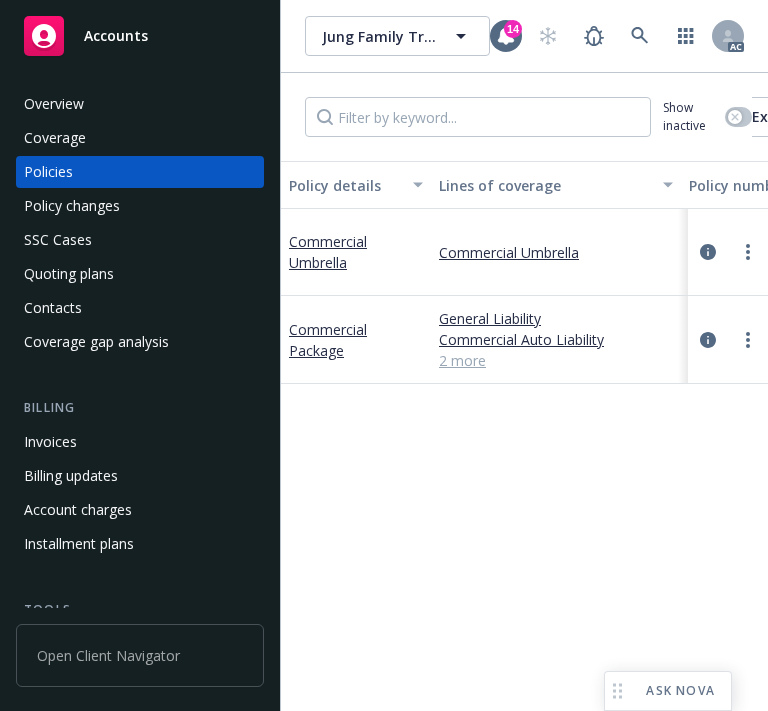 scroll, scrollTop: 0, scrollLeft: 0, axis: both 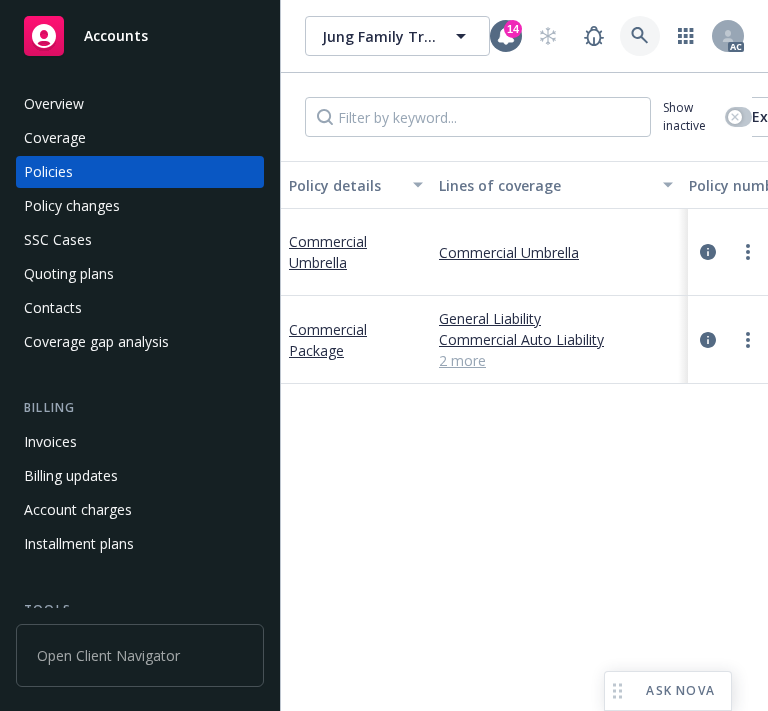 click 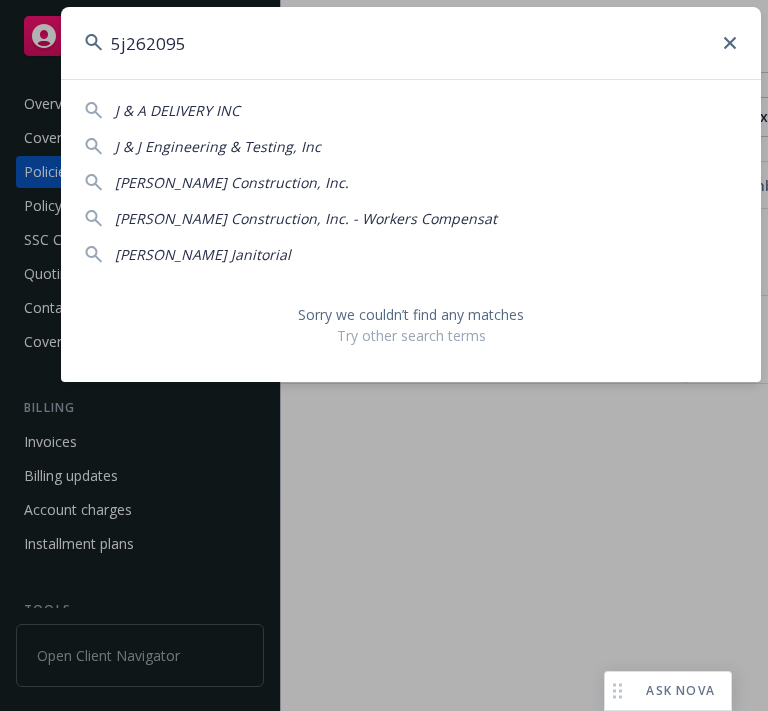 drag, startPoint x: 321, startPoint y: 42, endPoint x: -35, endPoint y: 47, distance: 356.03513 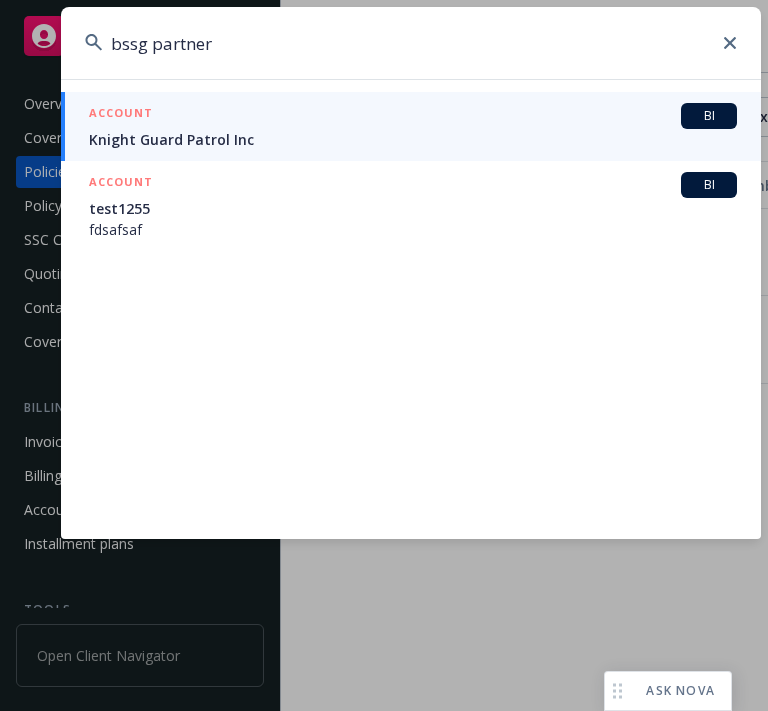type on "bssg partners" 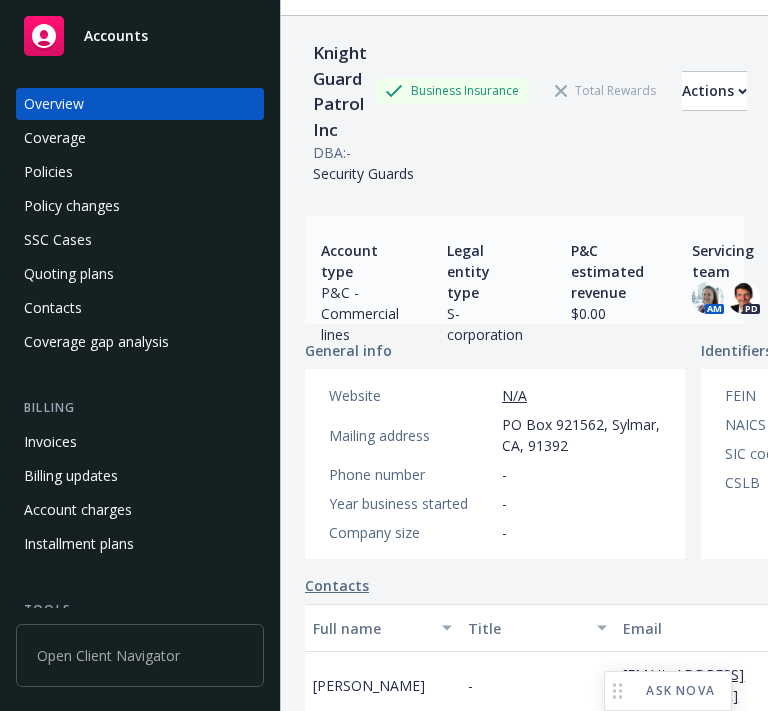 scroll, scrollTop: 0, scrollLeft: 0, axis: both 